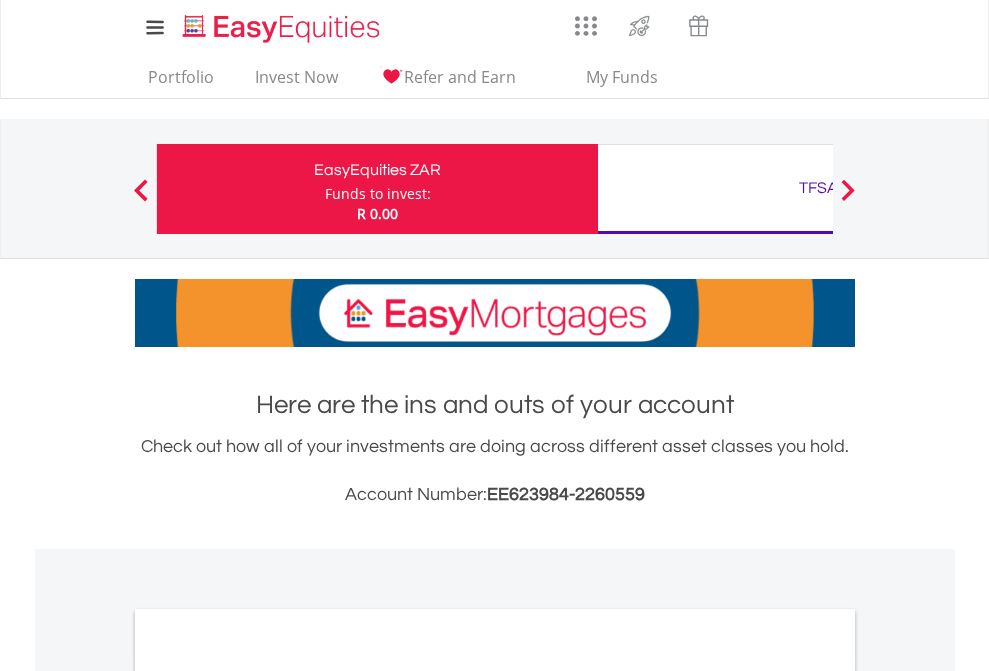 scroll, scrollTop: 0, scrollLeft: 0, axis: both 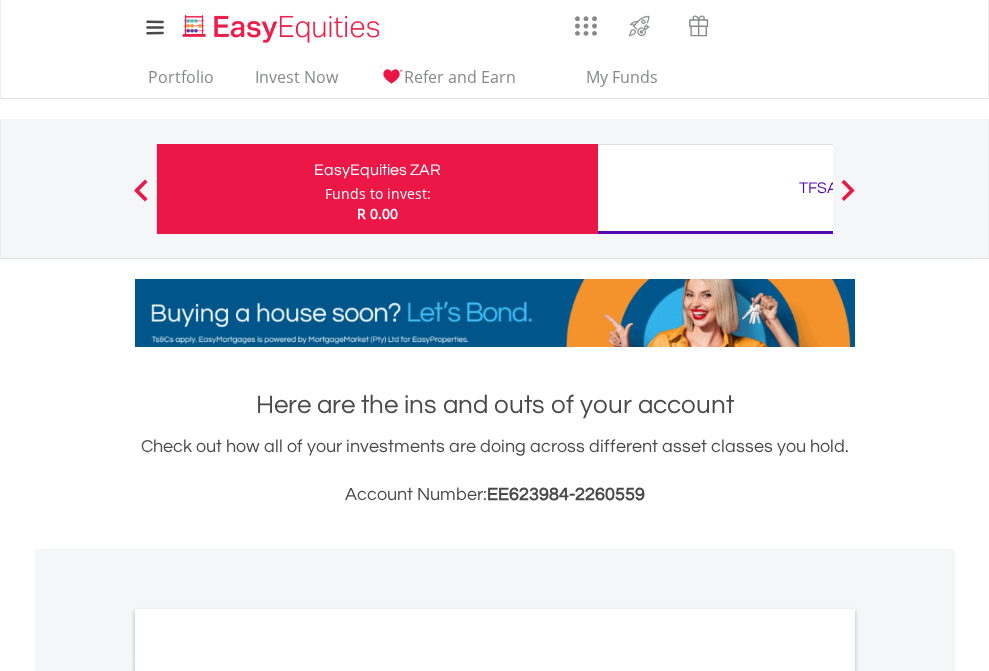 click on "Funds to invest:" at bounding box center [378, 194] 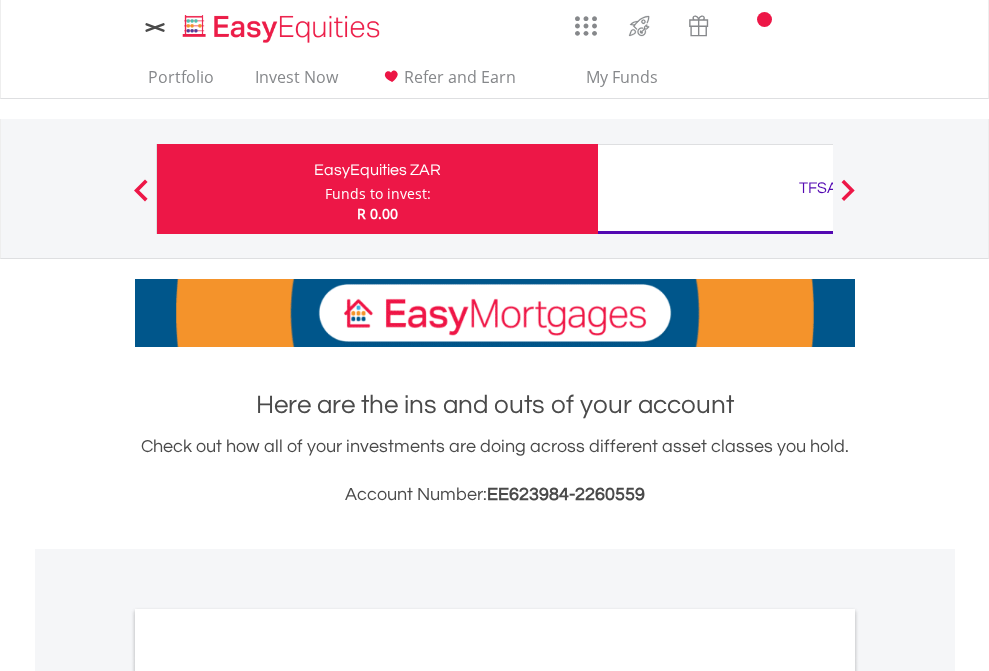 scroll, scrollTop: 0, scrollLeft: 0, axis: both 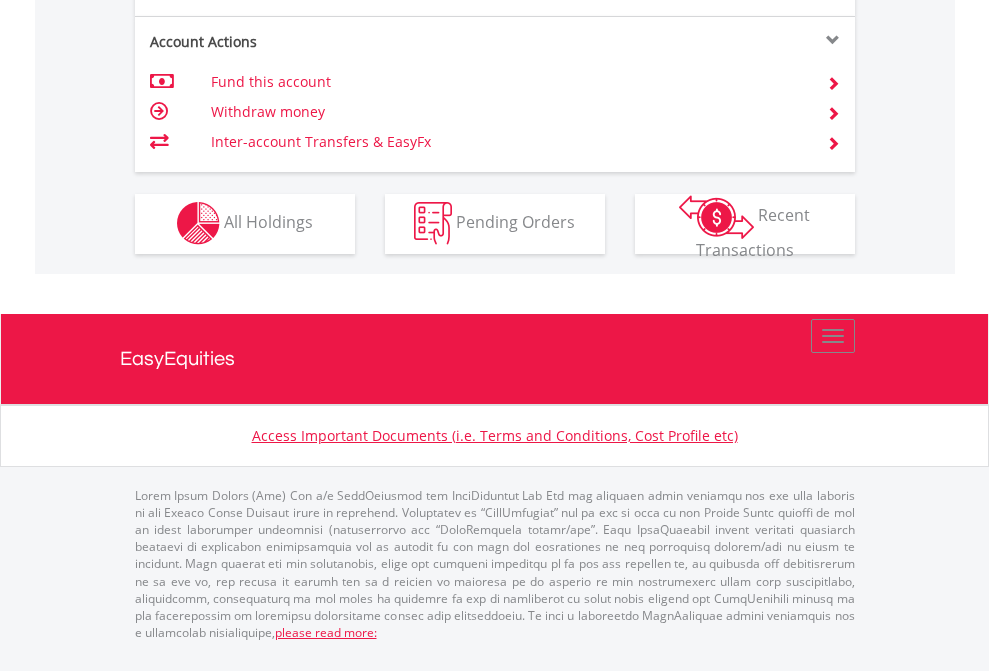 click on "Investment types" at bounding box center [706, -337] 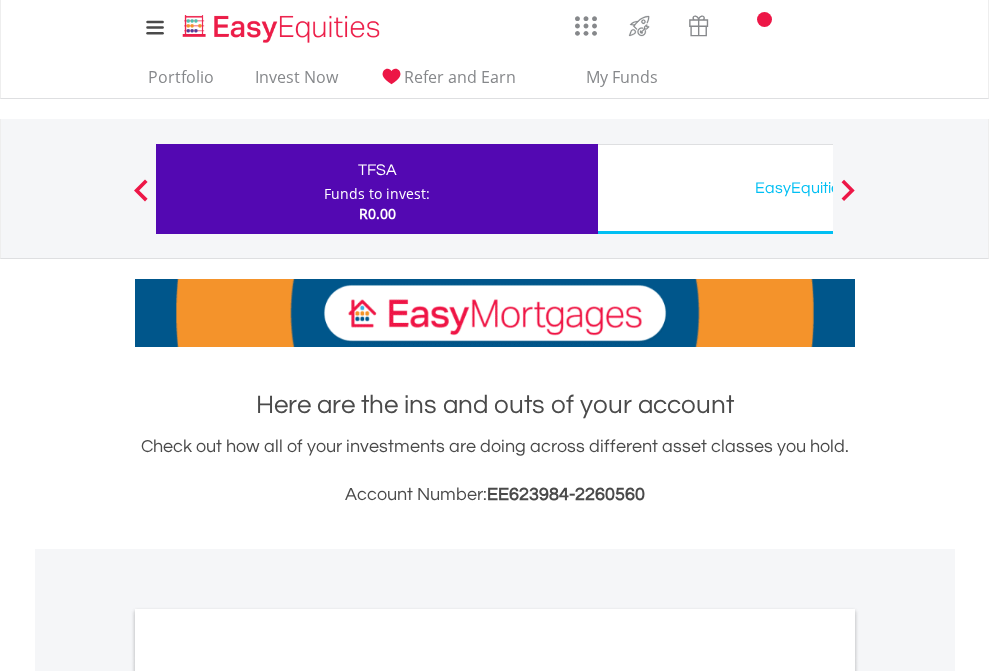 scroll, scrollTop: 0, scrollLeft: 0, axis: both 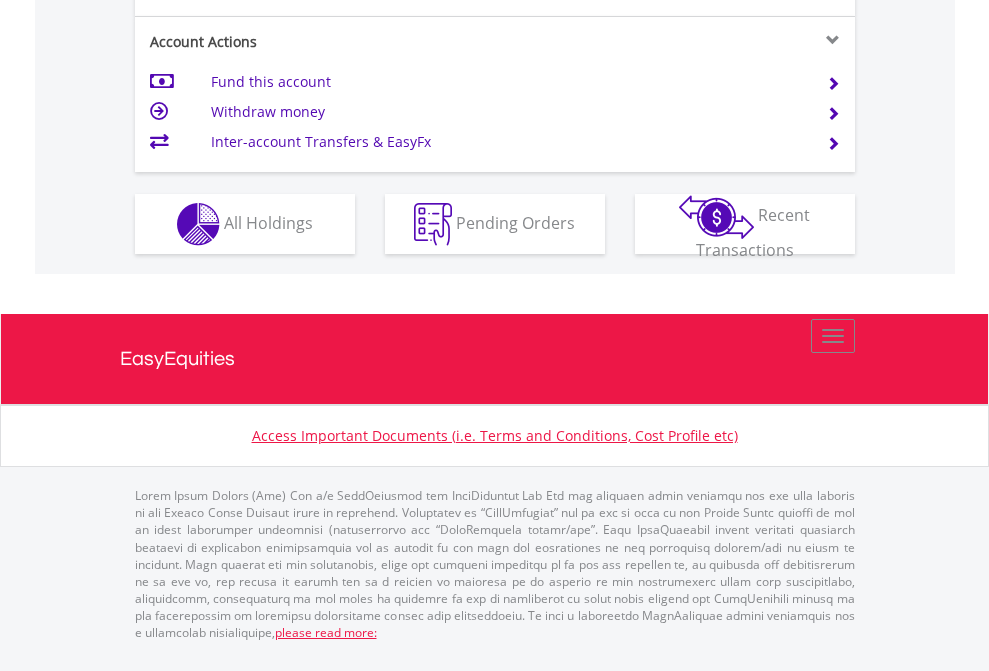 click on "Investment types" at bounding box center [706, -337] 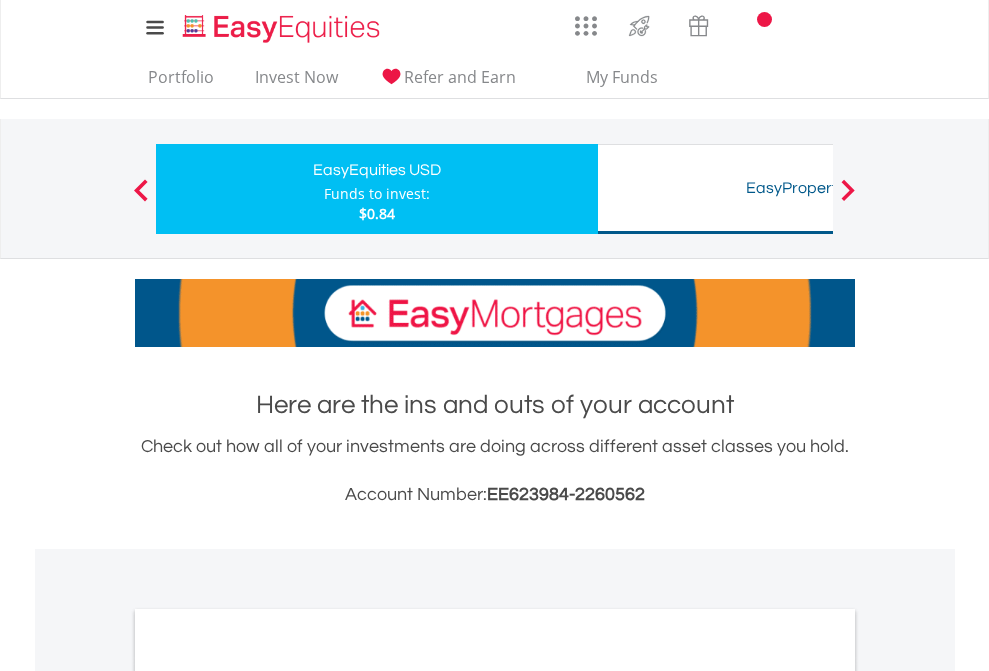 scroll, scrollTop: 0, scrollLeft: 0, axis: both 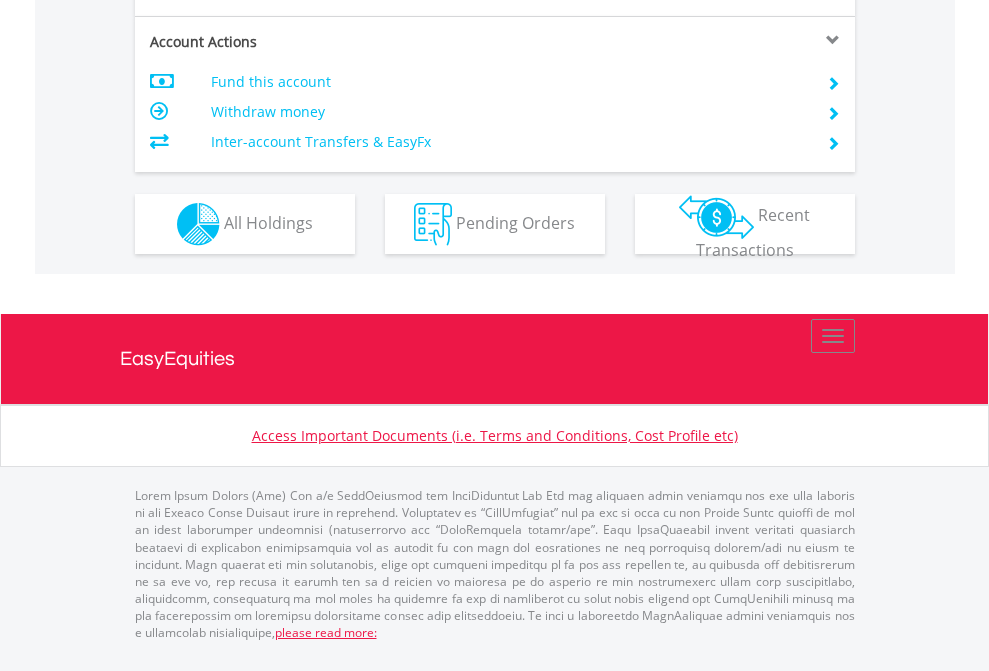 click on "Investment types" at bounding box center [706, -337] 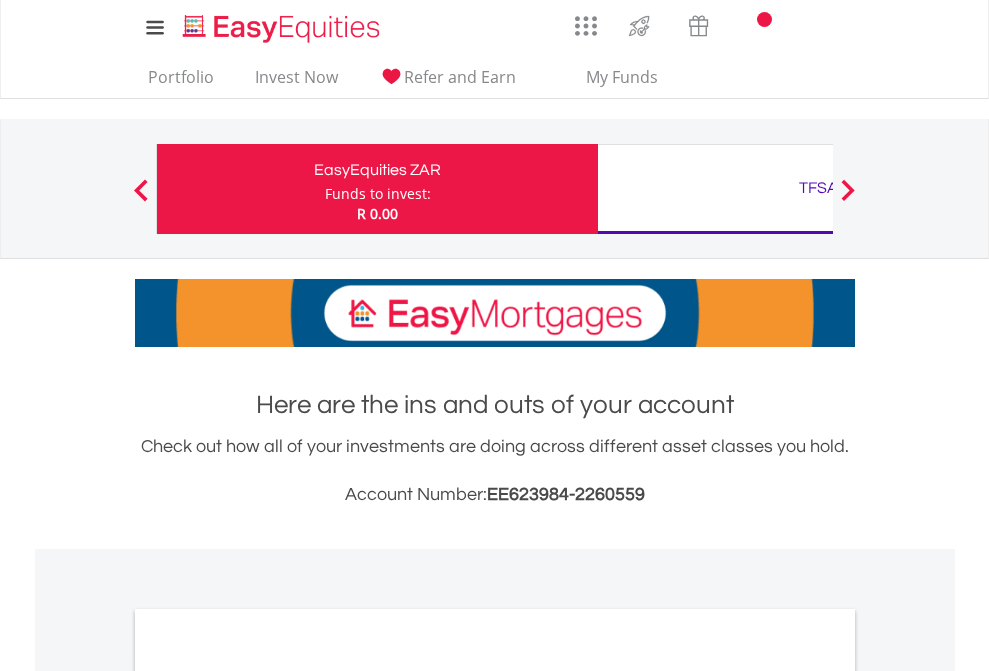 scroll, scrollTop: 1202, scrollLeft: 0, axis: vertical 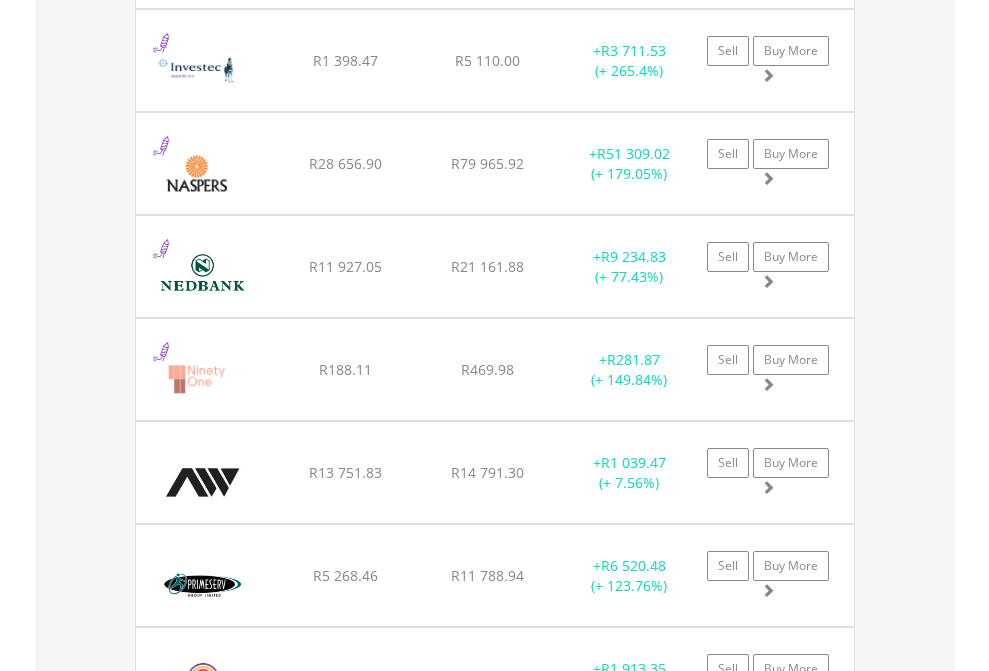 click on "TFSA" at bounding box center [818, -2156] 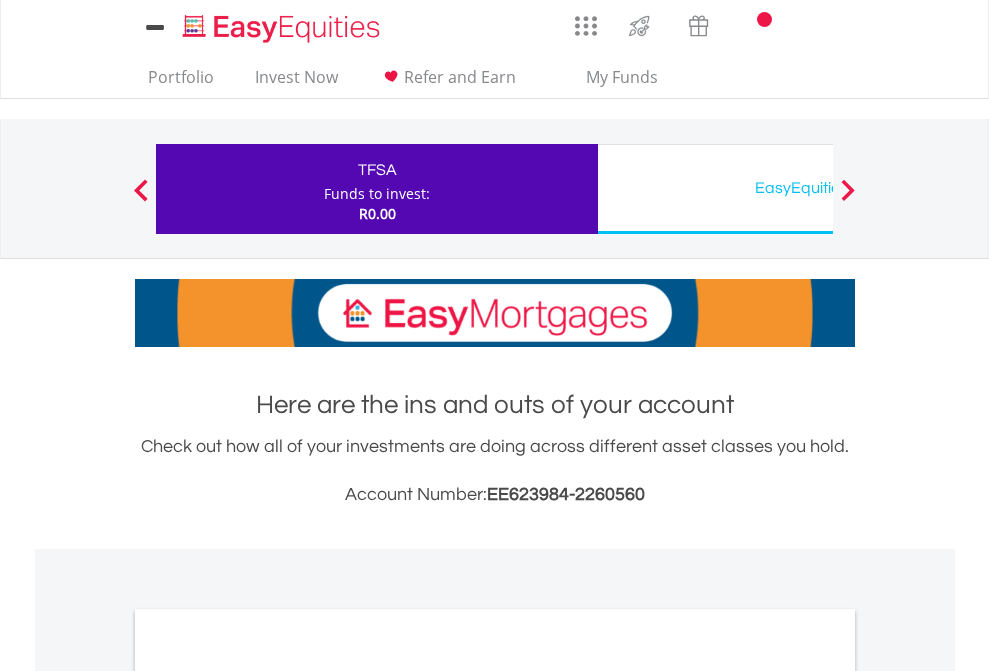 scroll, scrollTop: 0, scrollLeft: 0, axis: both 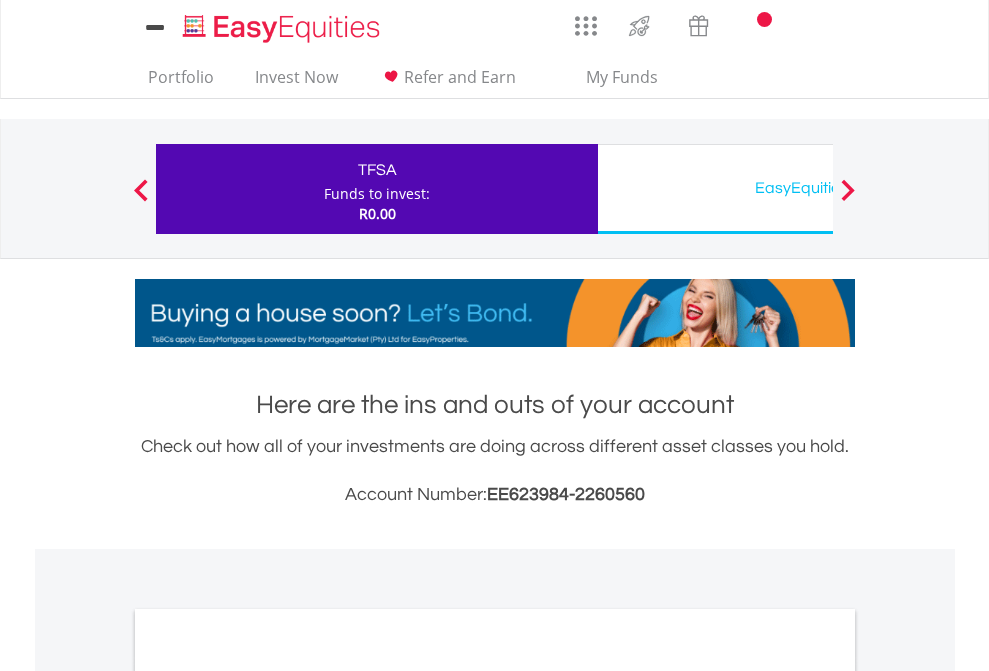 click on "All Holdings" at bounding box center [268, 1096] 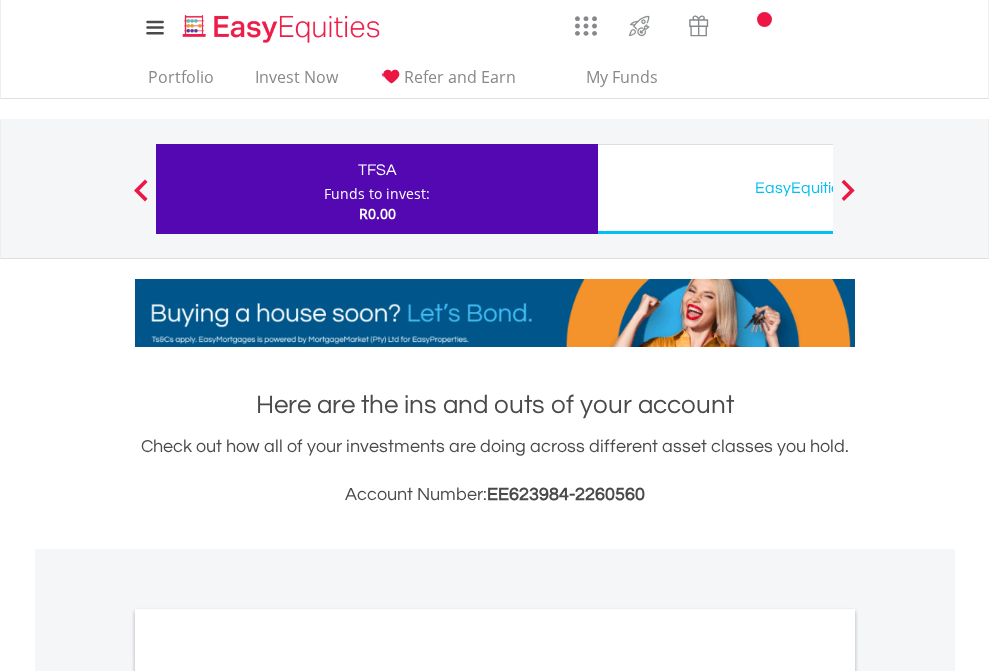 scroll, scrollTop: 1202, scrollLeft: 0, axis: vertical 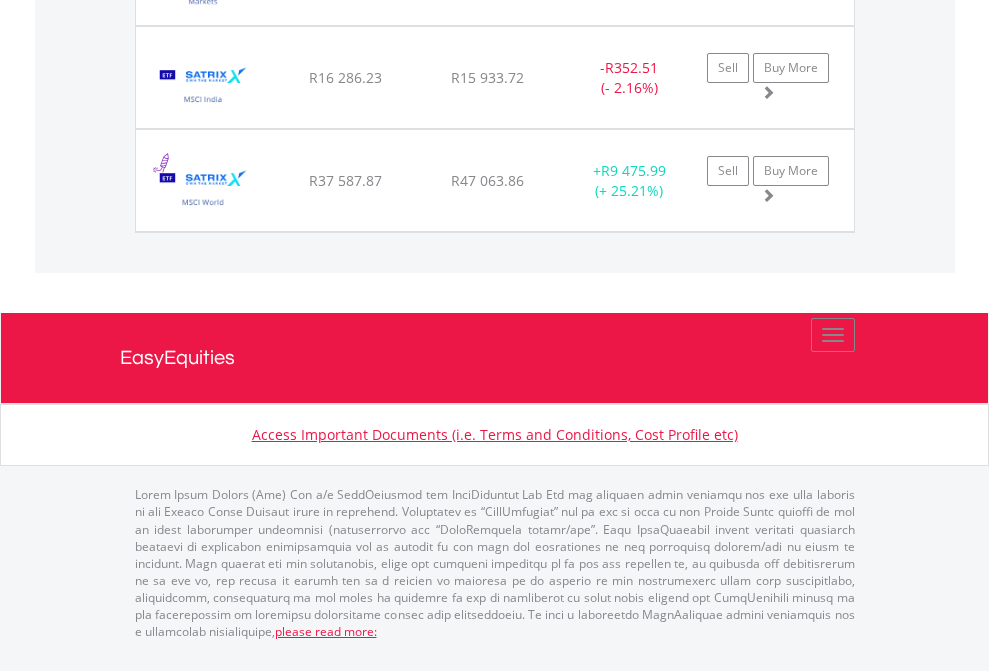 click on "EasyEquities USD" at bounding box center (818, -1648) 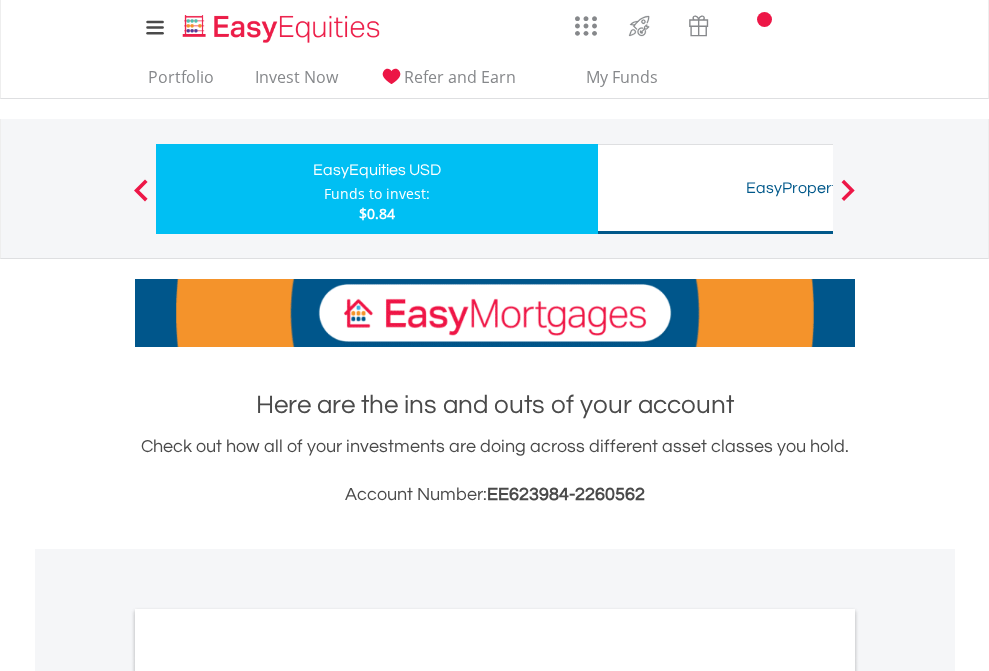 scroll, scrollTop: 1202, scrollLeft: 0, axis: vertical 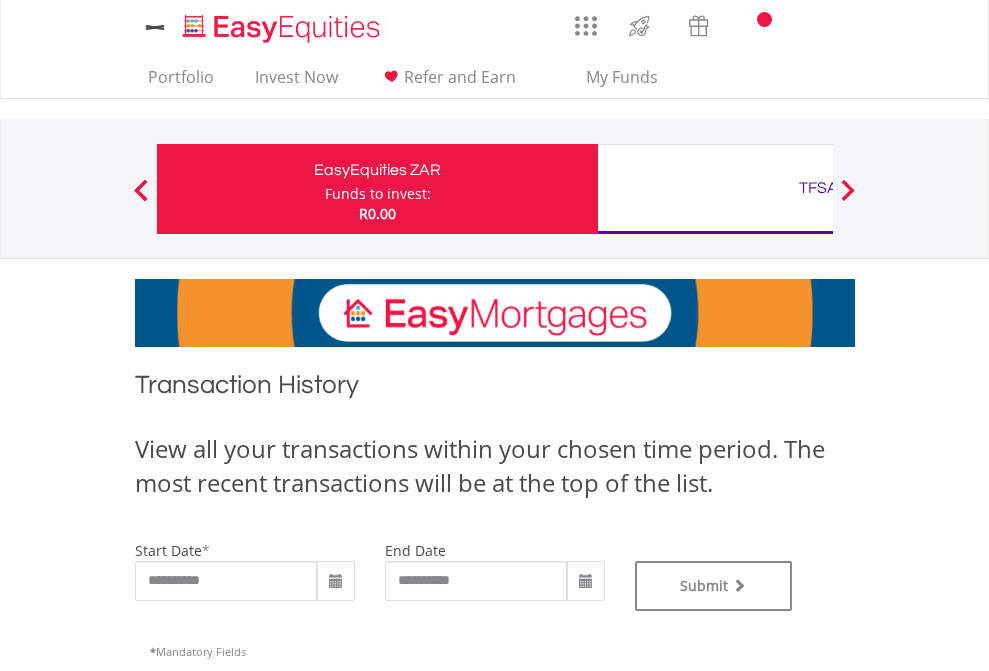 type on "**********" 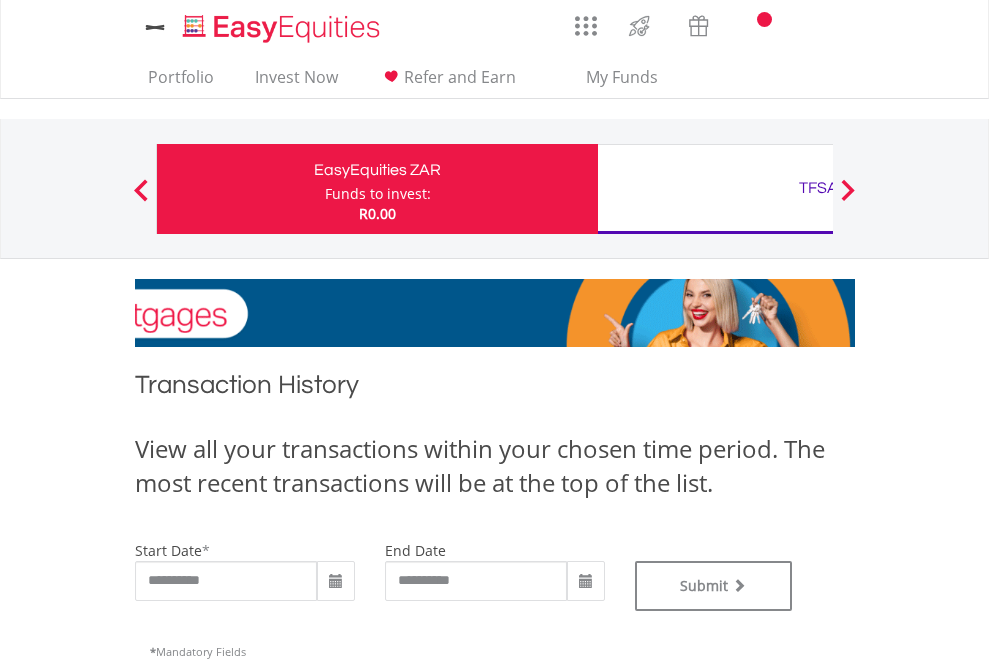 type on "**********" 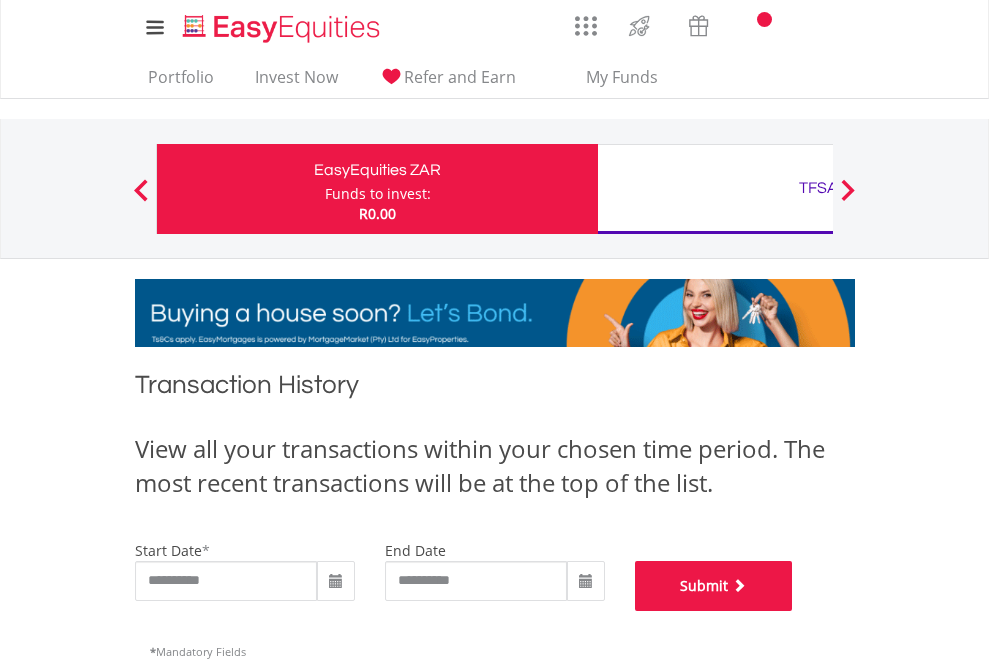 click on "Submit" at bounding box center [714, 586] 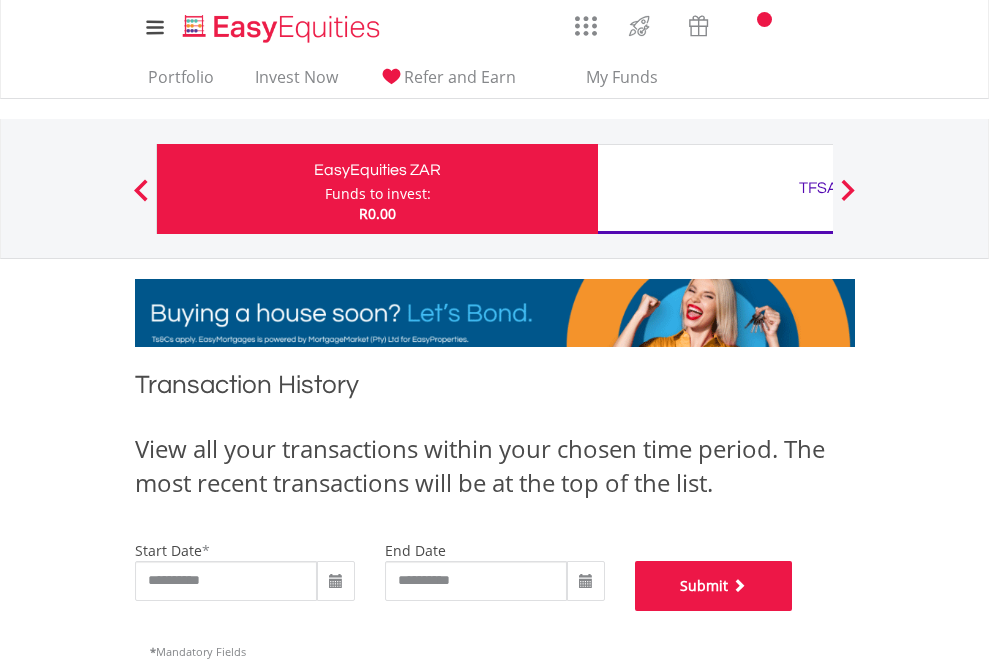 scroll, scrollTop: 811, scrollLeft: 0, axis: vertical 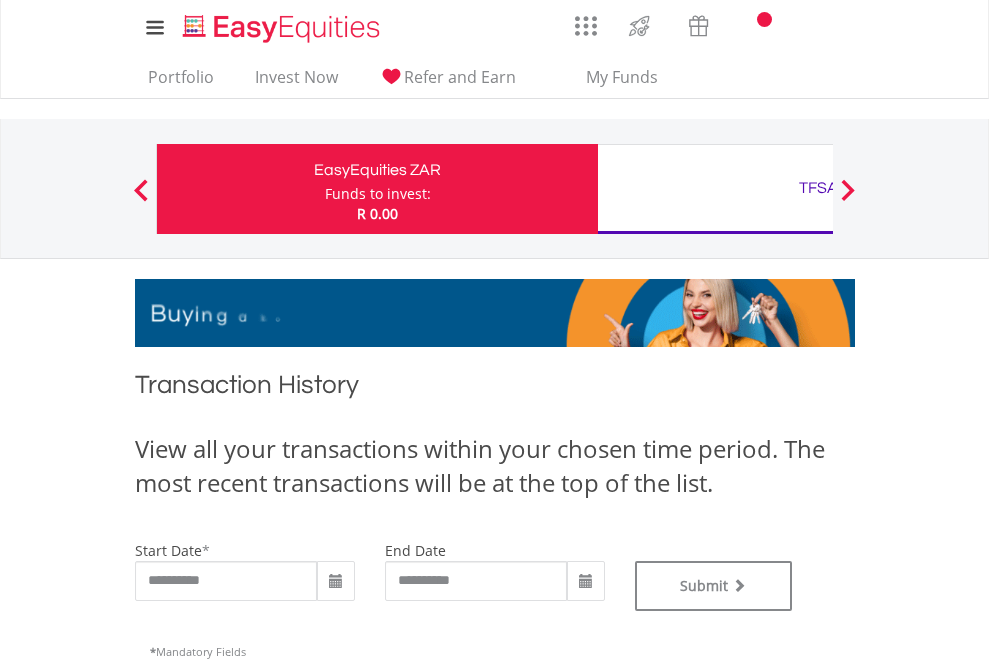 click on "TFSA" at bounding box center (818, 188) 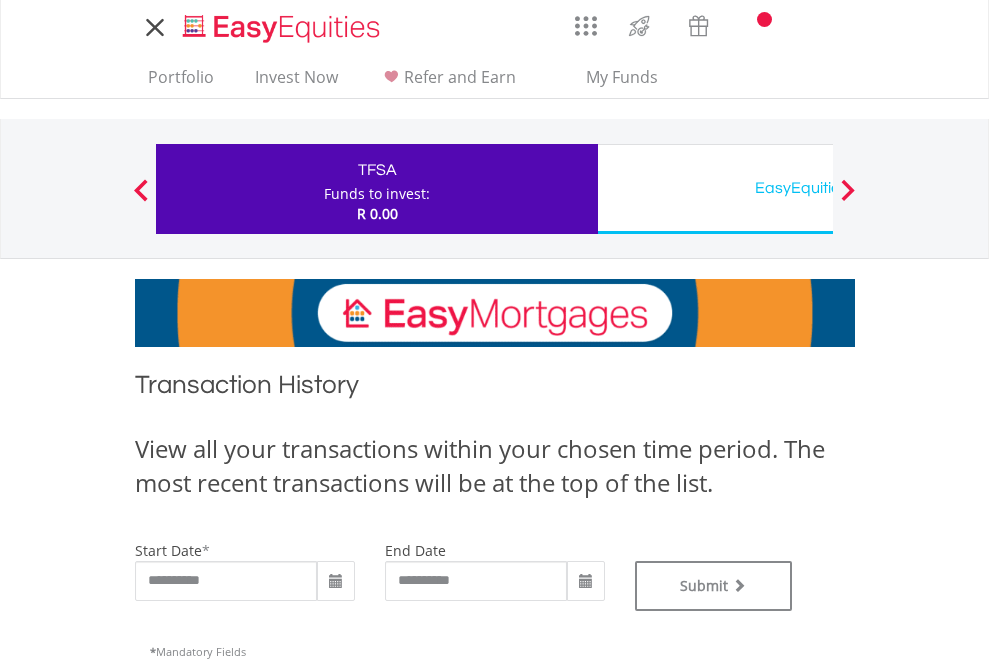 scroll, scrollTop: 0, scrollLeft: 0, axis: both 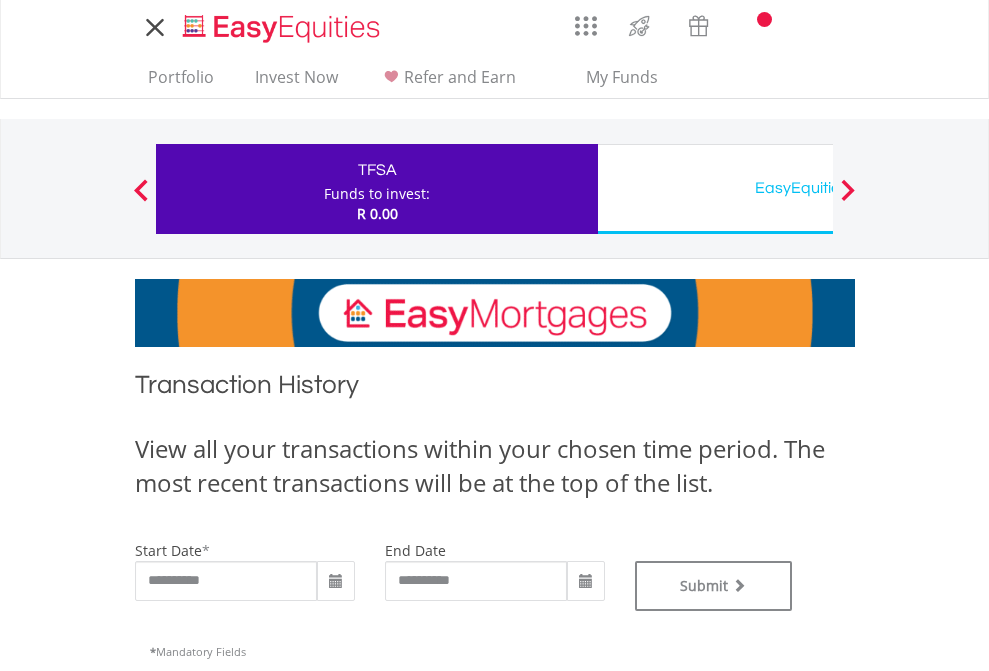 type on "**********" 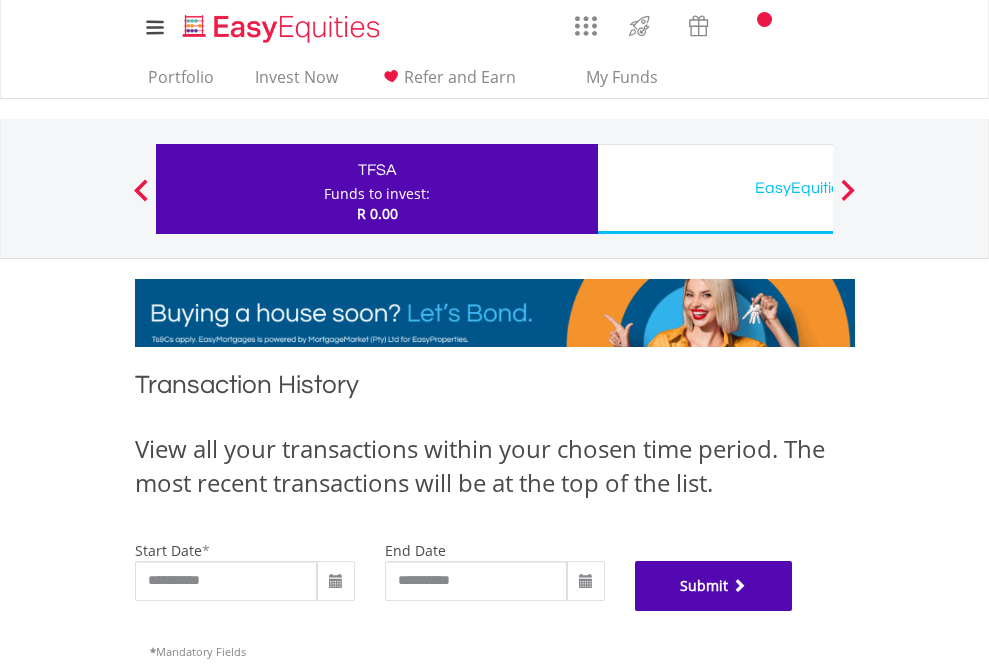 click on "Submit" at bounding box center (714, 586) 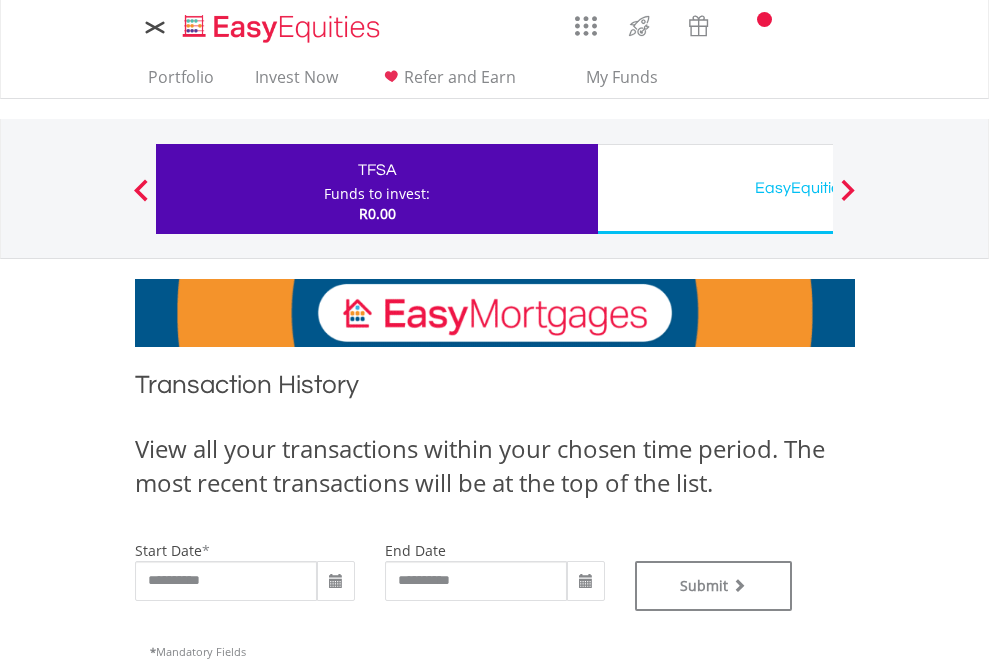 scroll, scrollTop: 0, scrollLeft: 0, axis: both 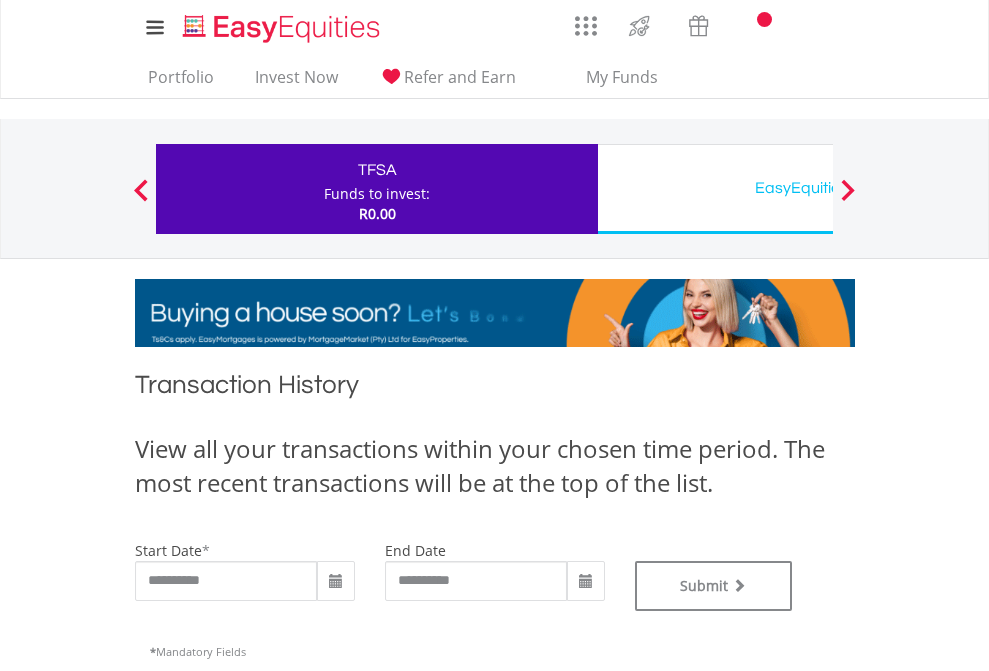 click on "EasyEquities USD" at bounding box center [818, 188] 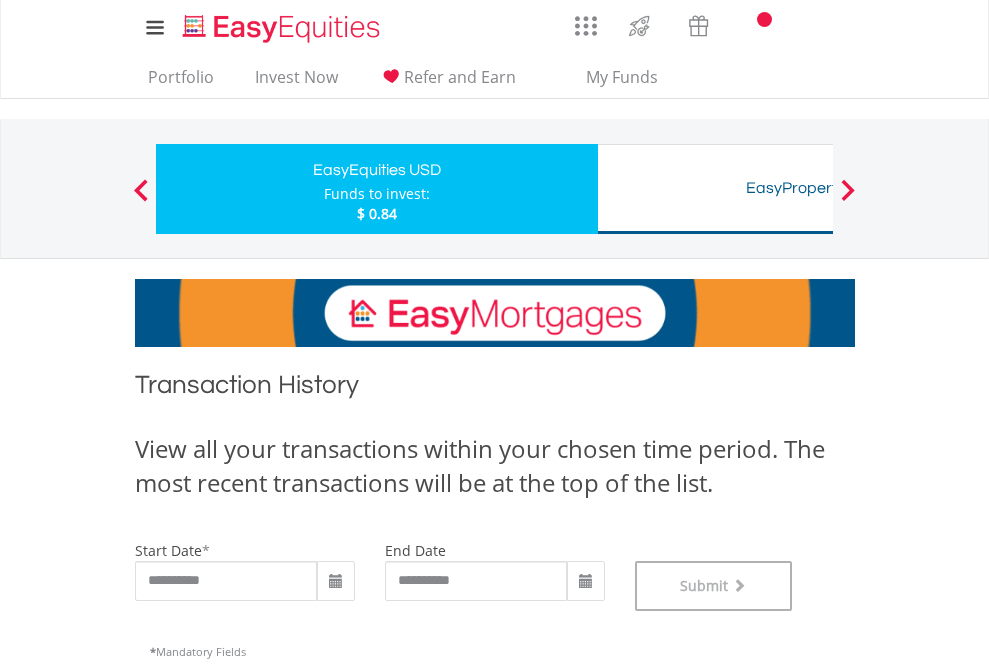 scroll, scrollTop: 811, scrollLeft: 0, axis: vertical 